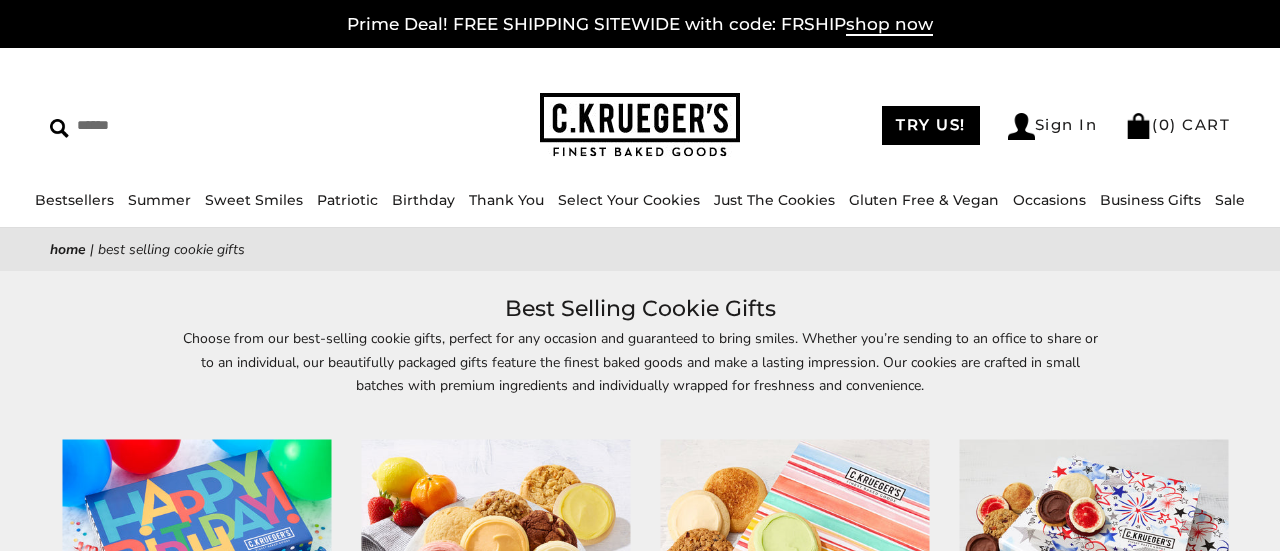 scroll, scrollTop: 0, scrollLeft: 0, axis: both 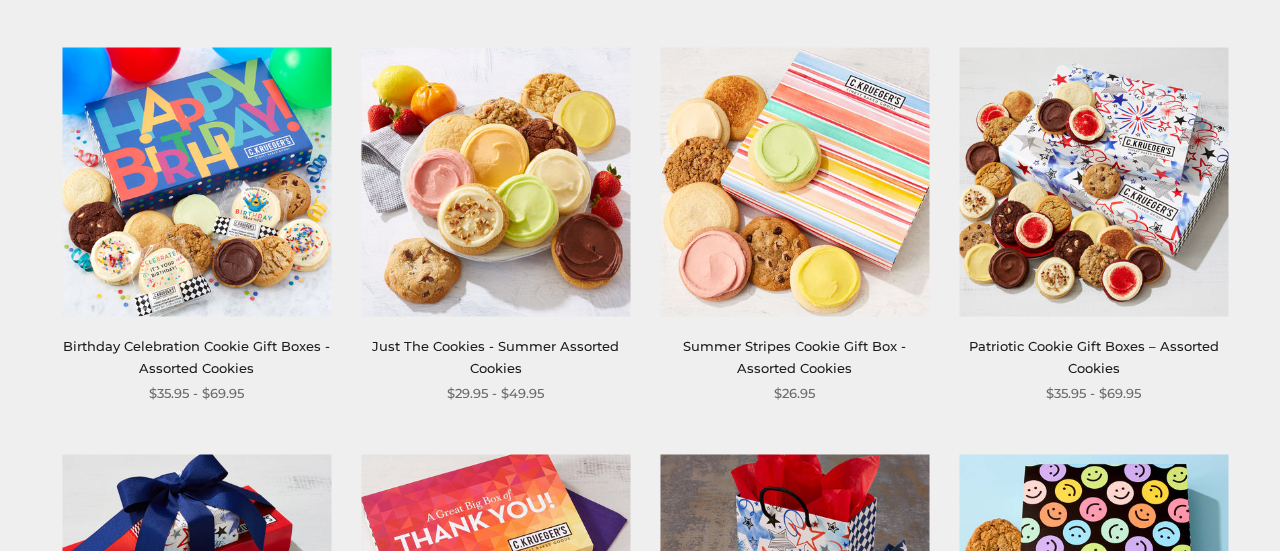 drag, startPoint x: 1275, startPoint y: 17, endPoint x: 1271, endPoint y: 121, distance: 104.0769 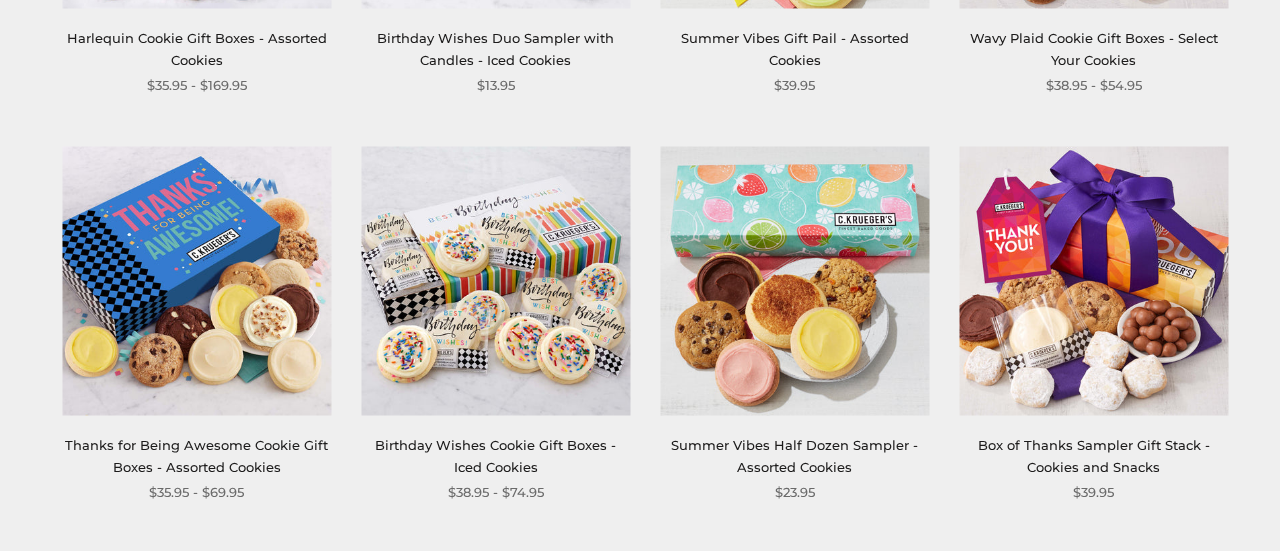 scroll, scrollTop: 2605, scrollLeft: 0, axis: vertical 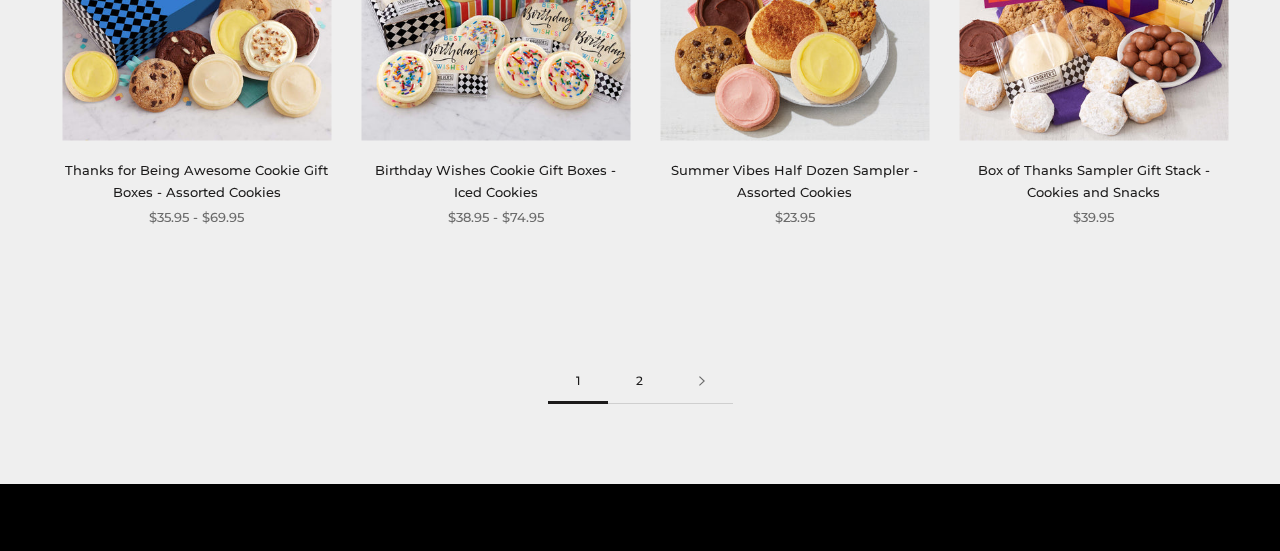 click on "2" at bounding box center (639, 381) 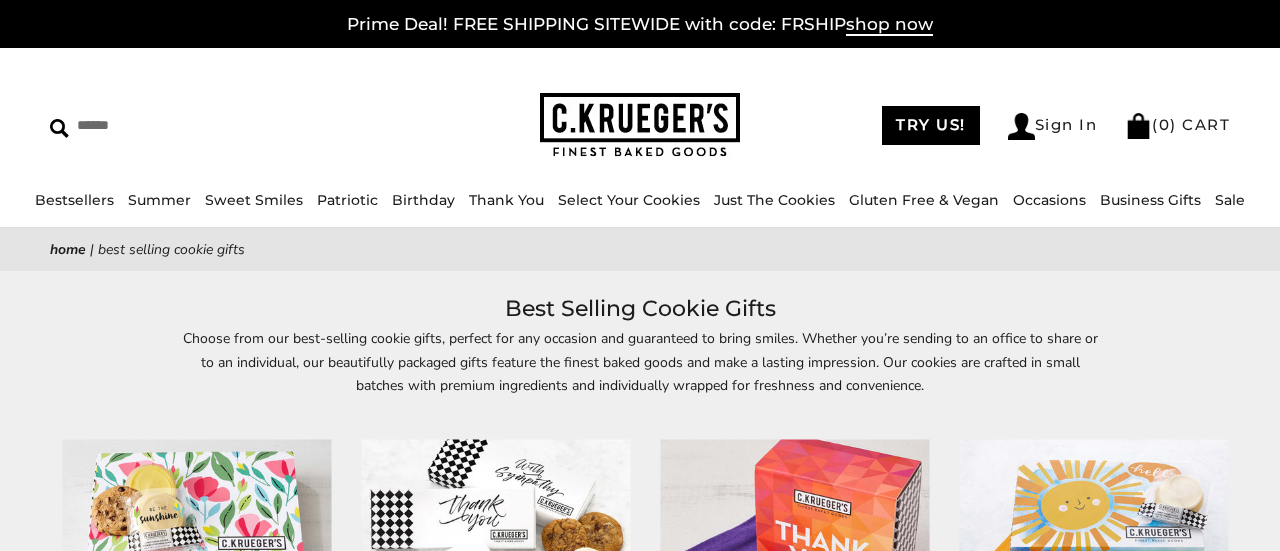 scroll, scrollTop: 142, scrollLeft: 0, axis: vertical 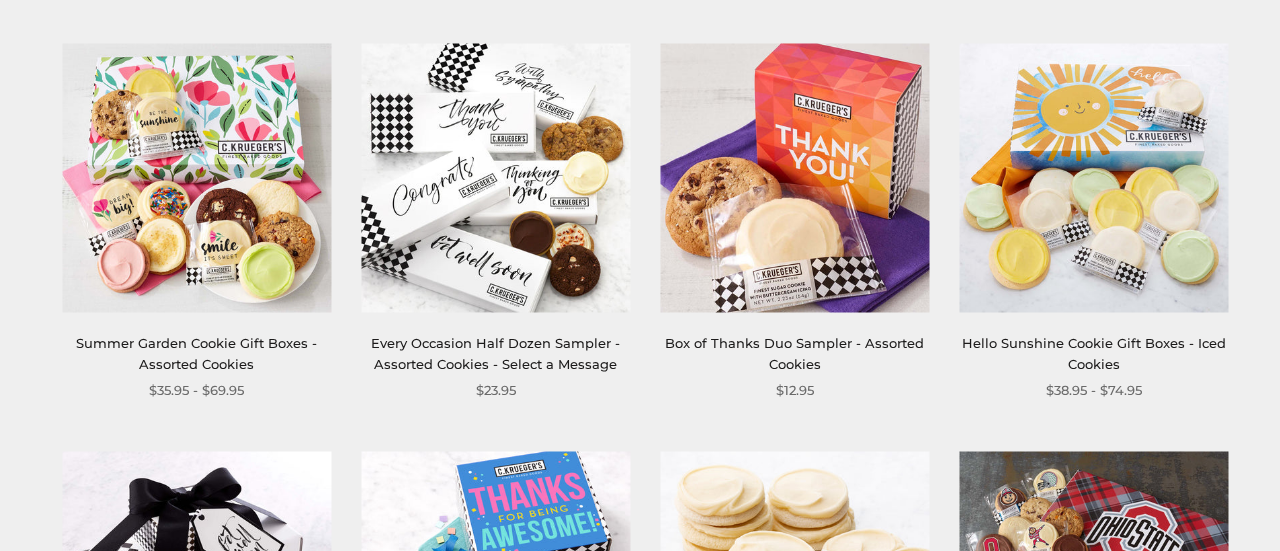 click at bounding box center [794, 178] 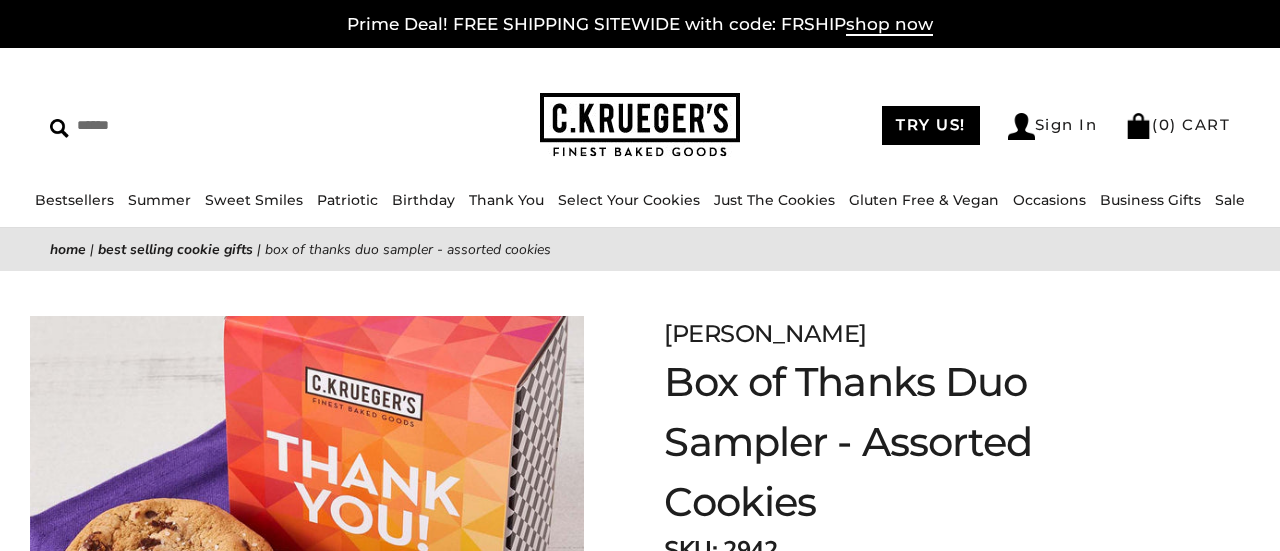 scroll, scrollTop: 898, scrollLeft: 0, axis: vertical 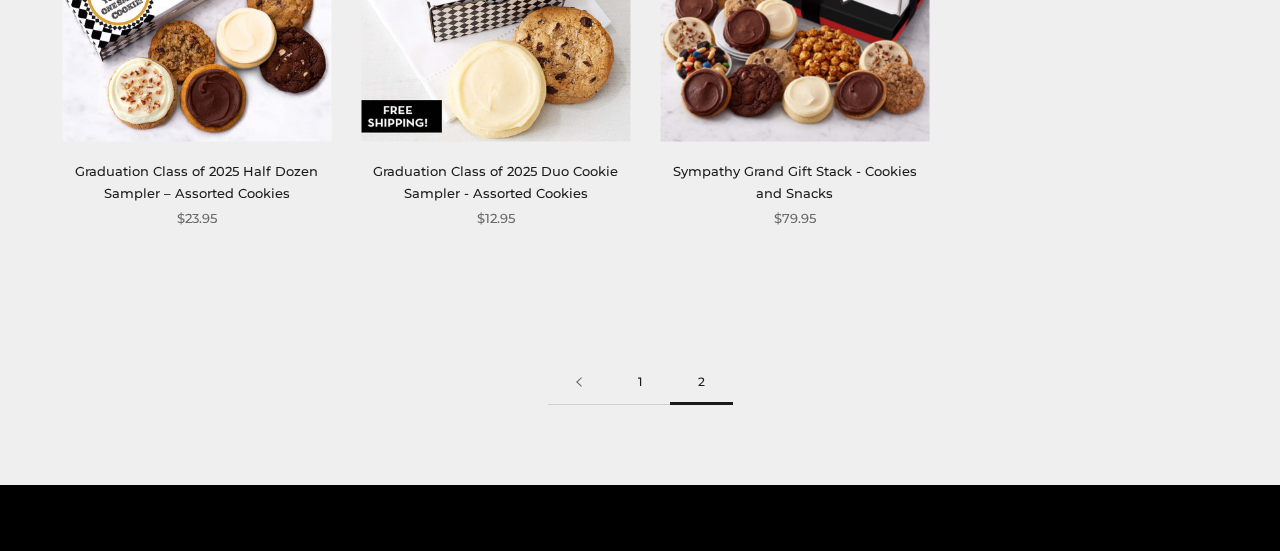 click on "1" at bounding box center [640, 382] 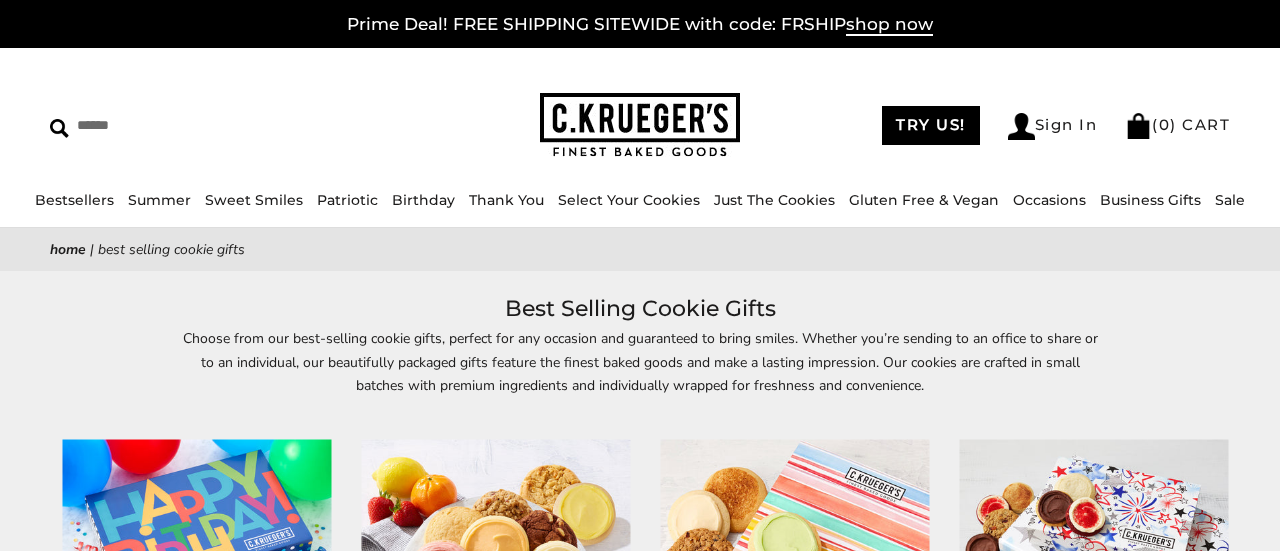 scroll, scrollTop: 346, scrollLeft: 0, axis: vertical 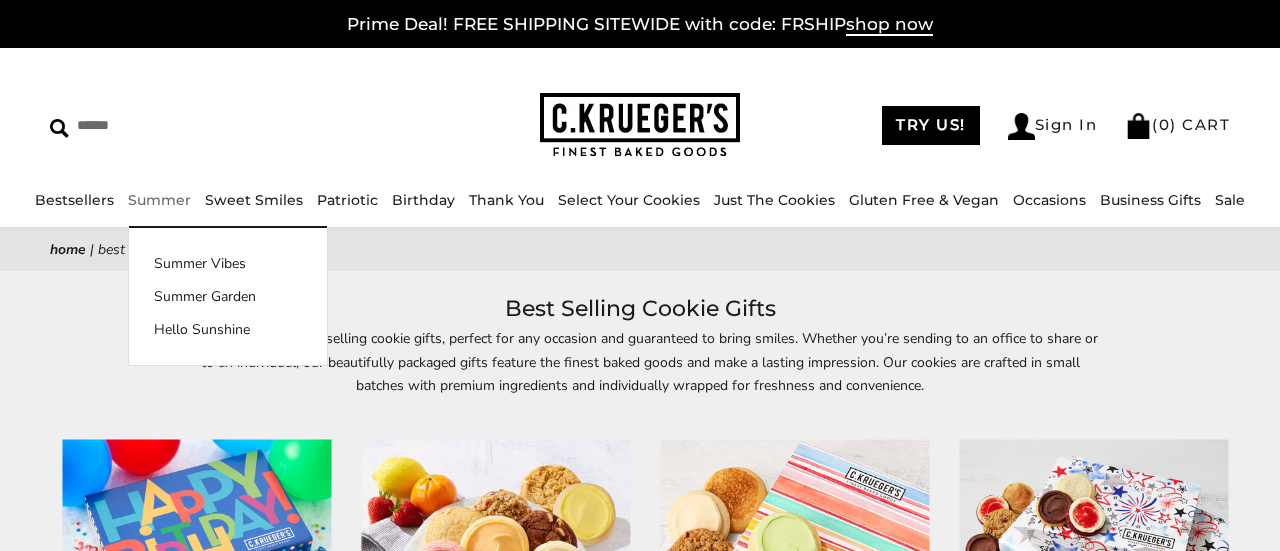 click on "Summer" at bounding box center (159, 200) 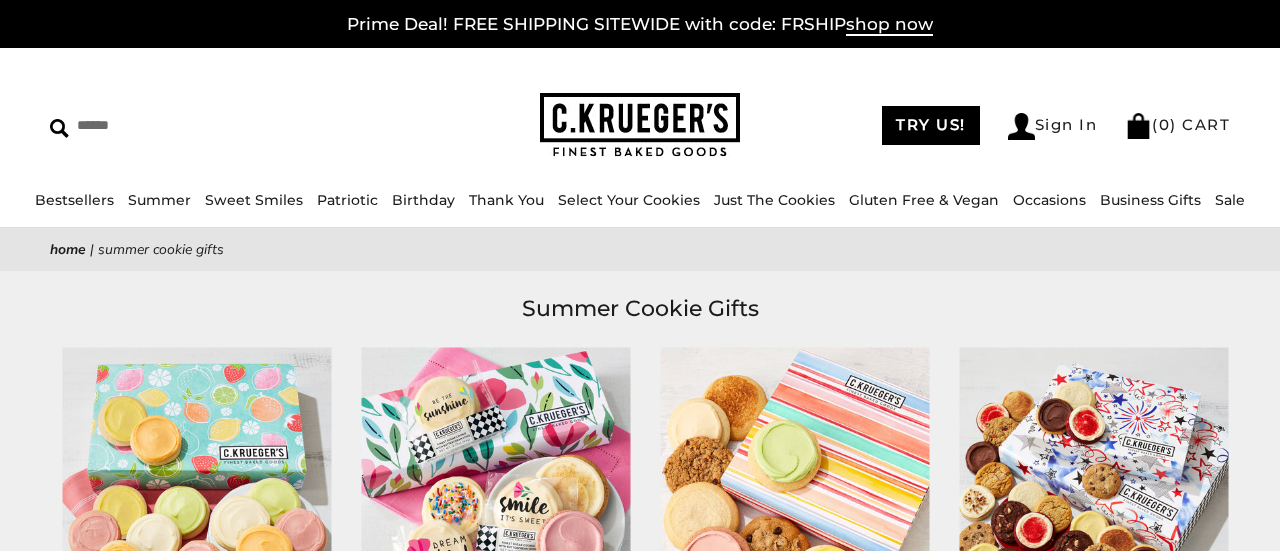 scroll, scrollTop: 223, scrollLeft: 0, axis: vertical 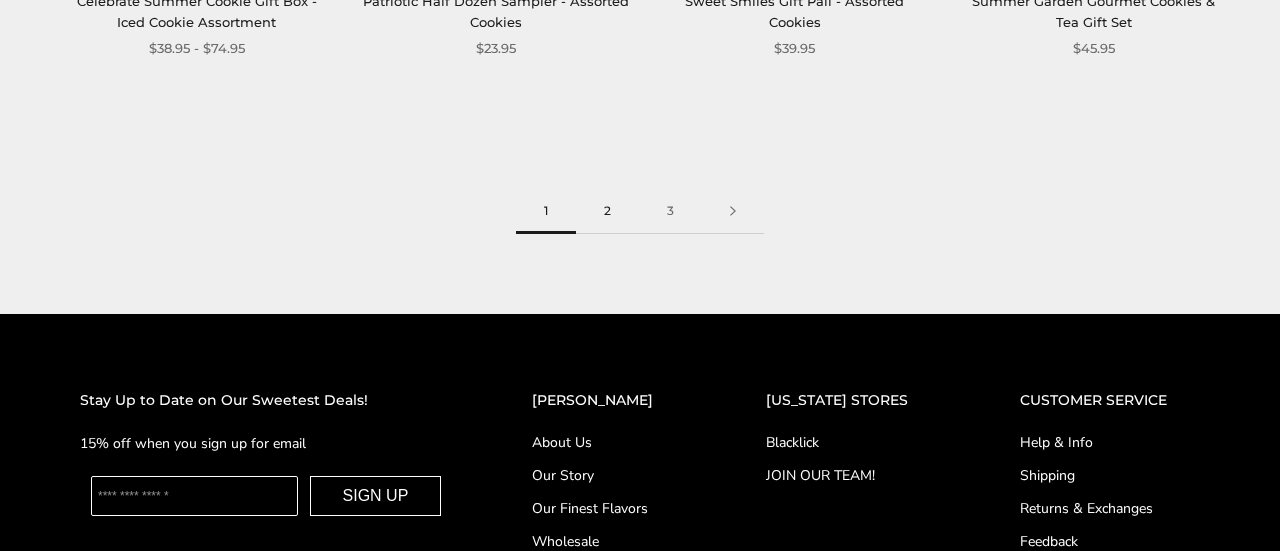 click on "2" at bounding box center [607, 211] 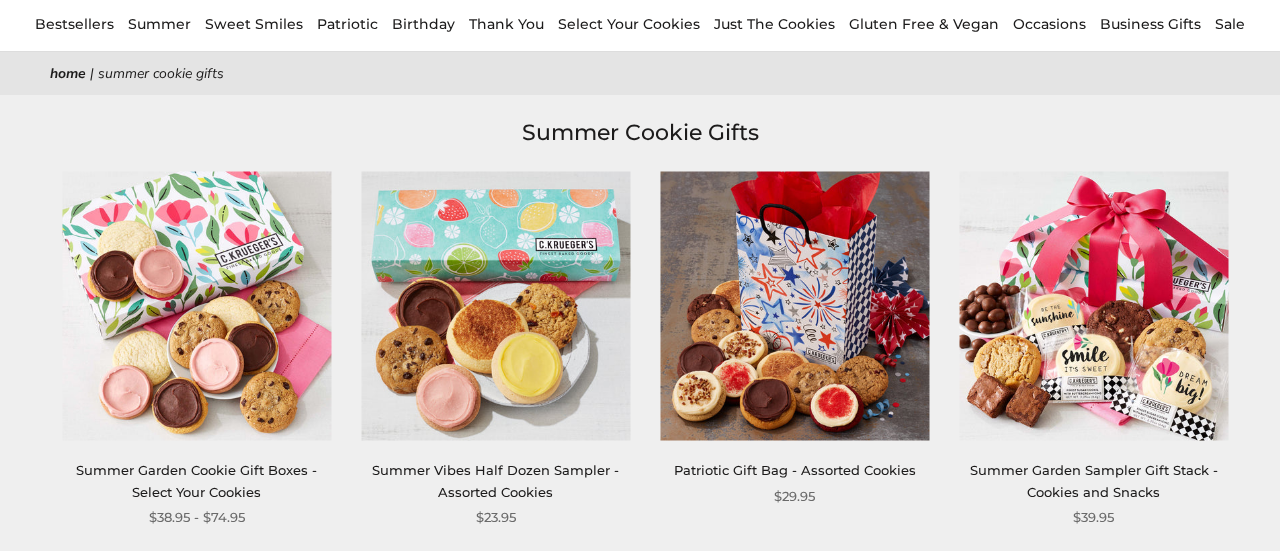 scroll, scrollTop: 176, scrollLeft: 0, axis: vertical 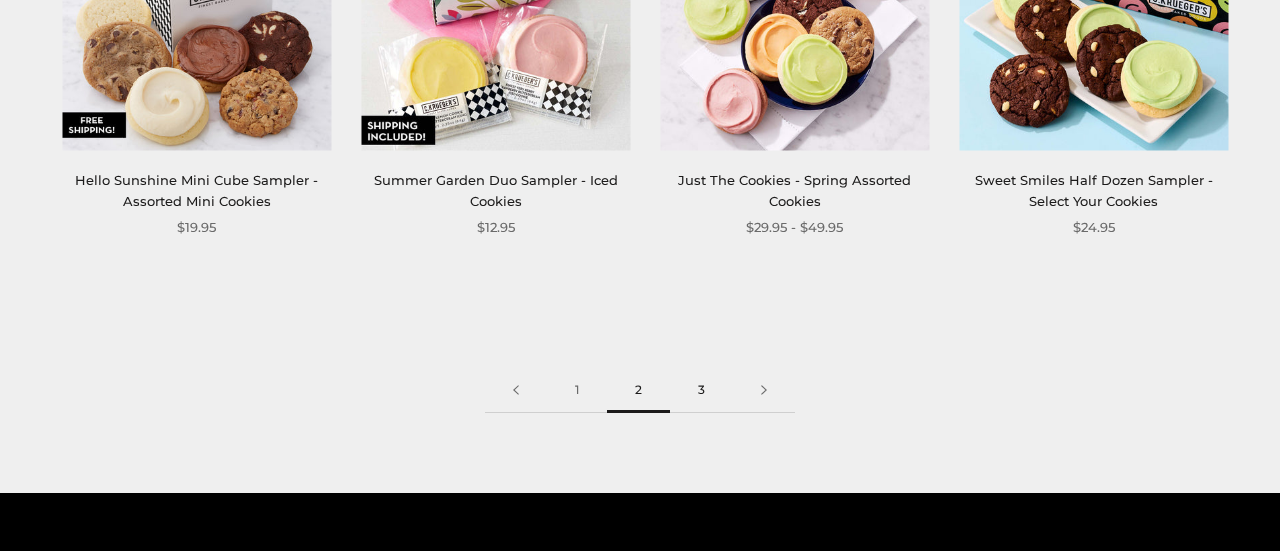 click on "3" at bounding box center (701, 390) 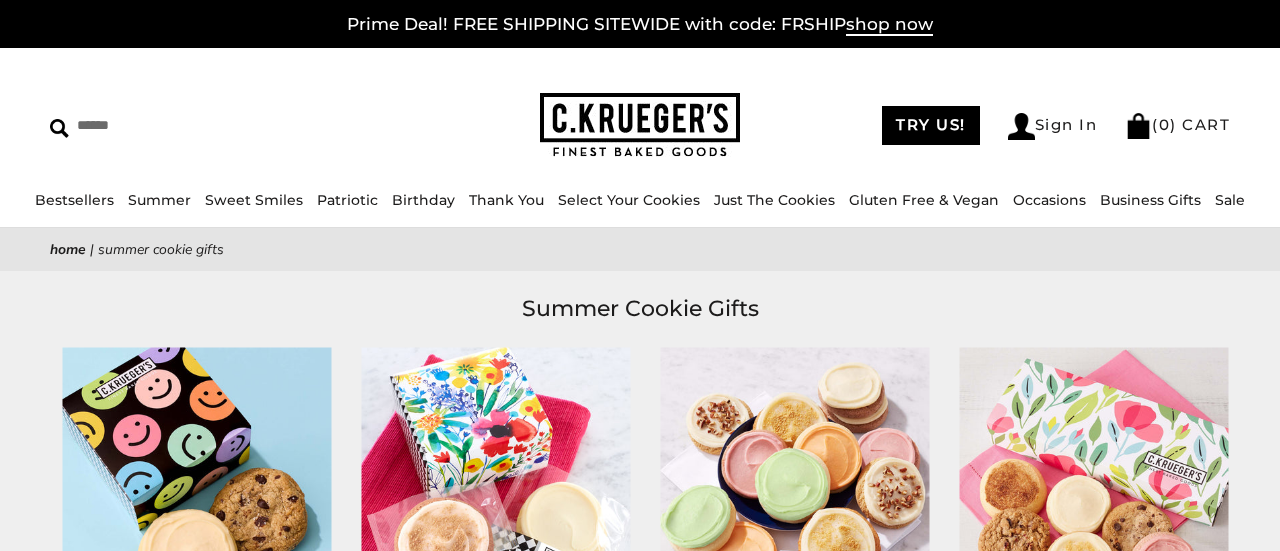 scroll, scrollTop: 146, scrollLeft: 0, axis: vertical 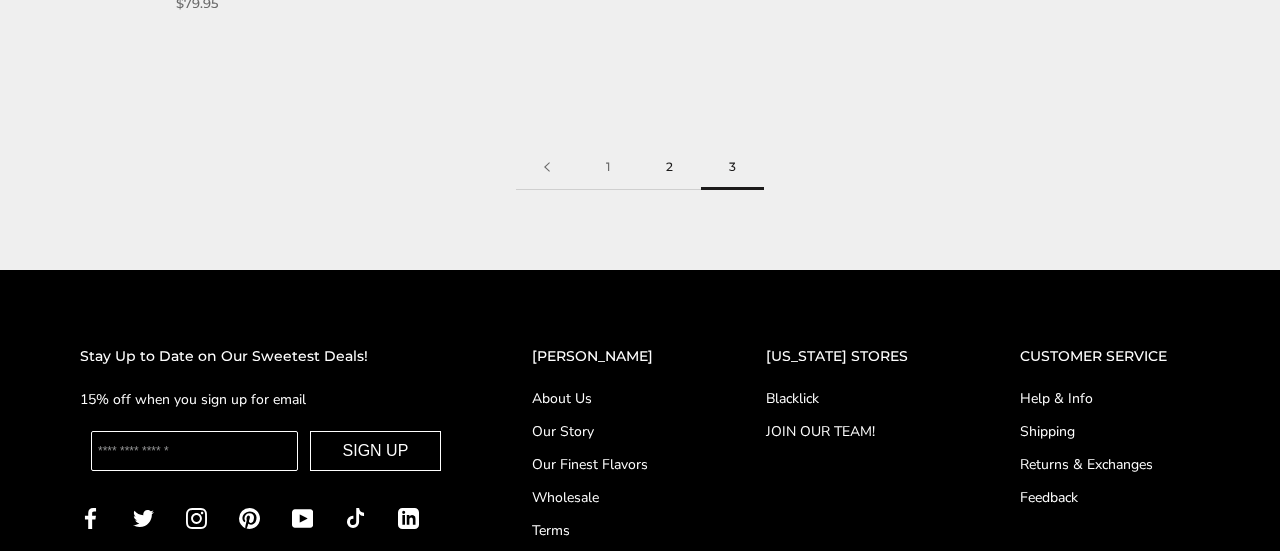click on "2" at bounding box center (669, 167) 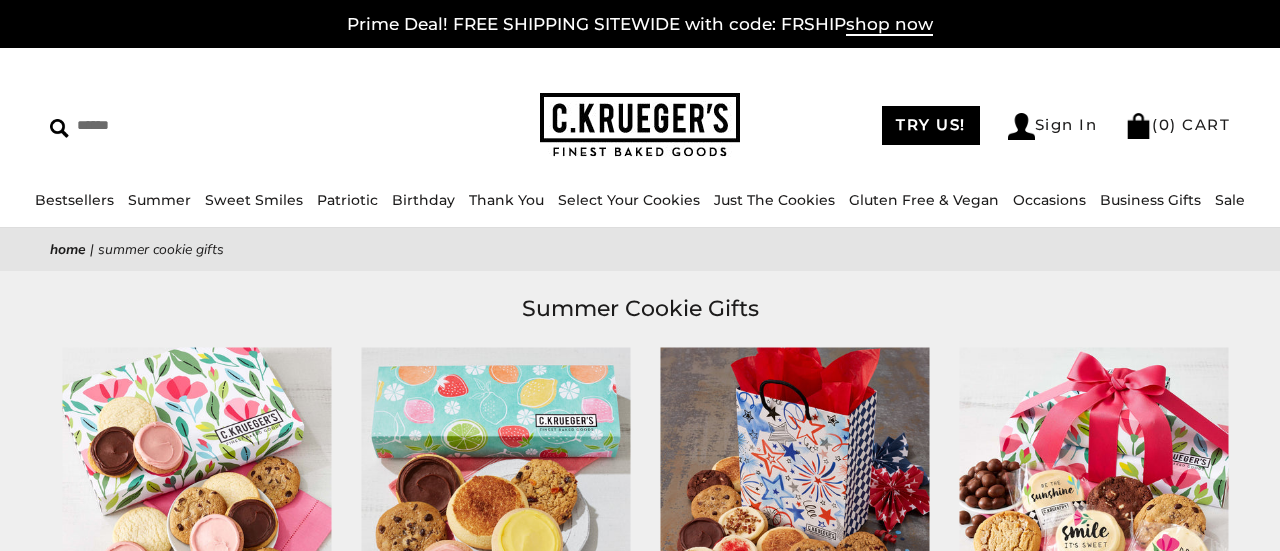 scroll, scrollTop: 0, scrollLeft: 0, axis: both 